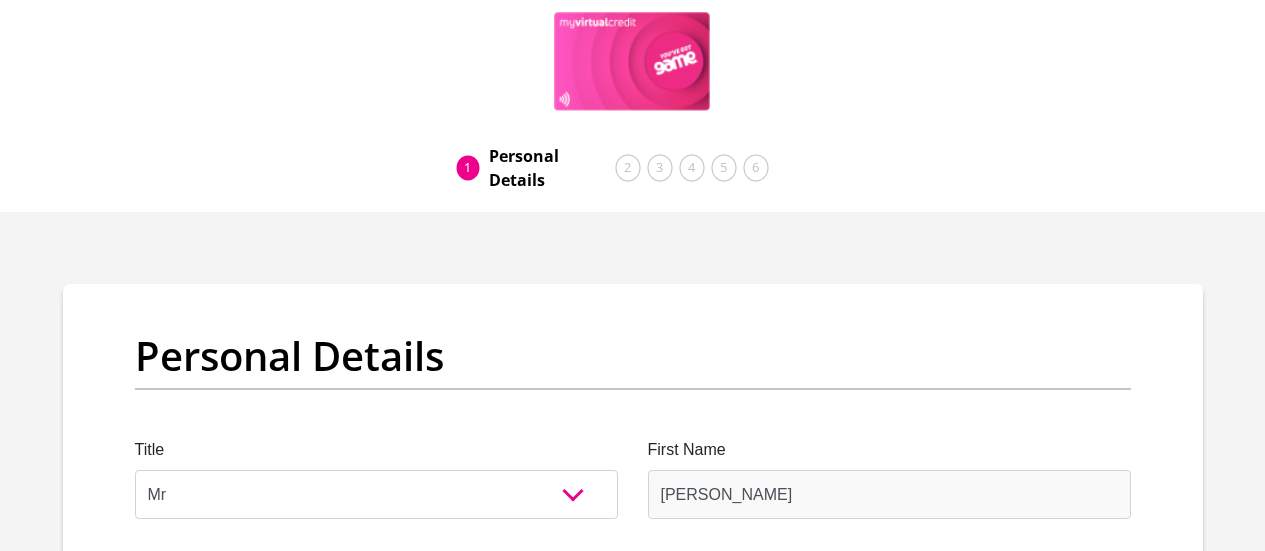 select on "Mr" 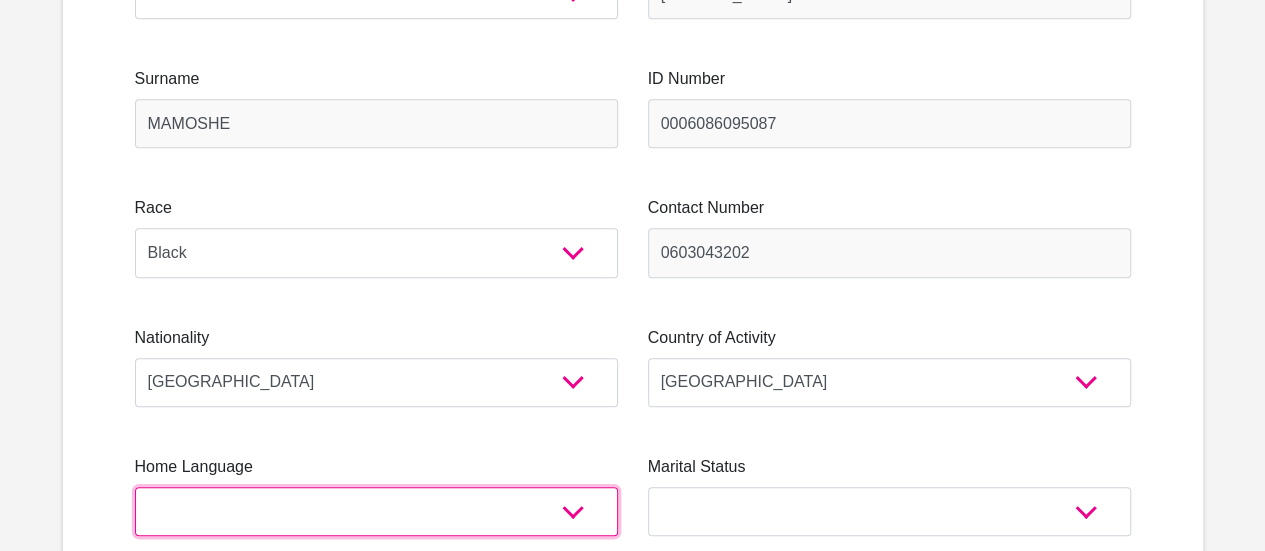 click on "Afrikaans
English
Sepedi
South Ndebele
Southern Sotho
Swati
Tsonga
Tswana
Venda
Xhosa
Zulu
Other" at bounding box center (376, 511) 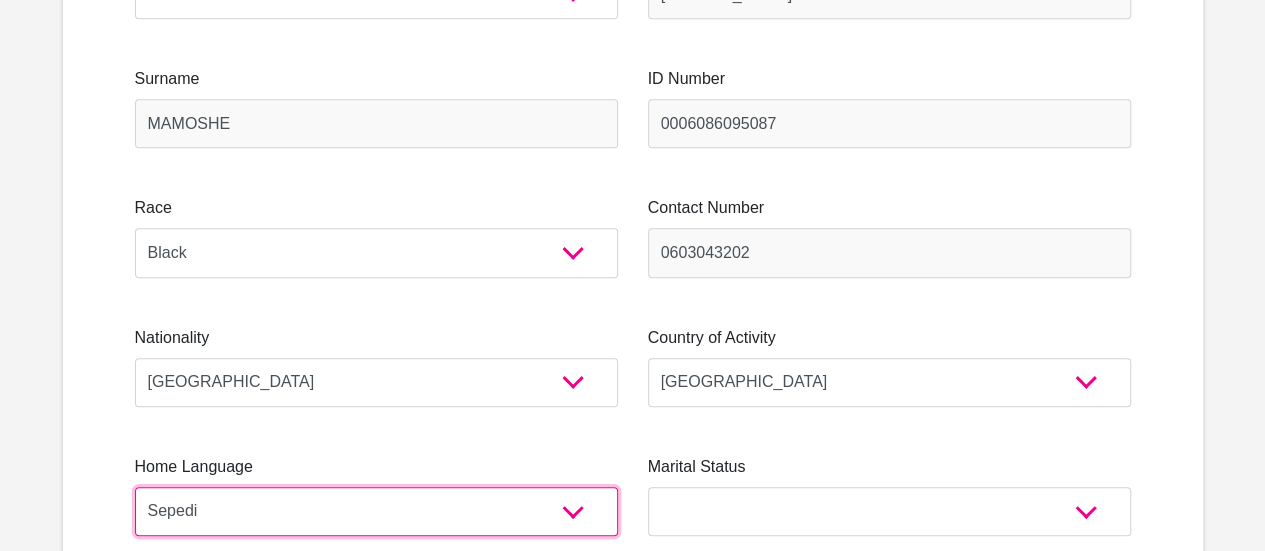 click on "Afrikaans
English
Sepedi
South Ndebele
Southern Sotho
Swati
Tsonga
Tswana
Venda
Xhosa
Zulu
Other" at bounding box center (376, 511) 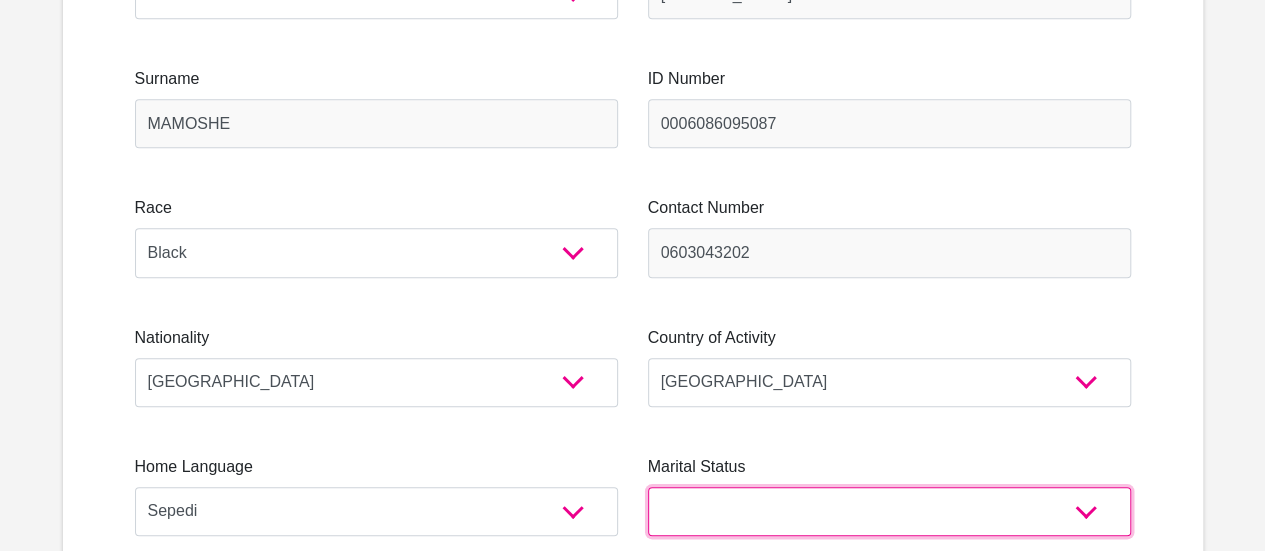 click on "Married ANC
Single
Divorced
Widowed
Married COP or Customary Law" at bounding box center [889, 511] 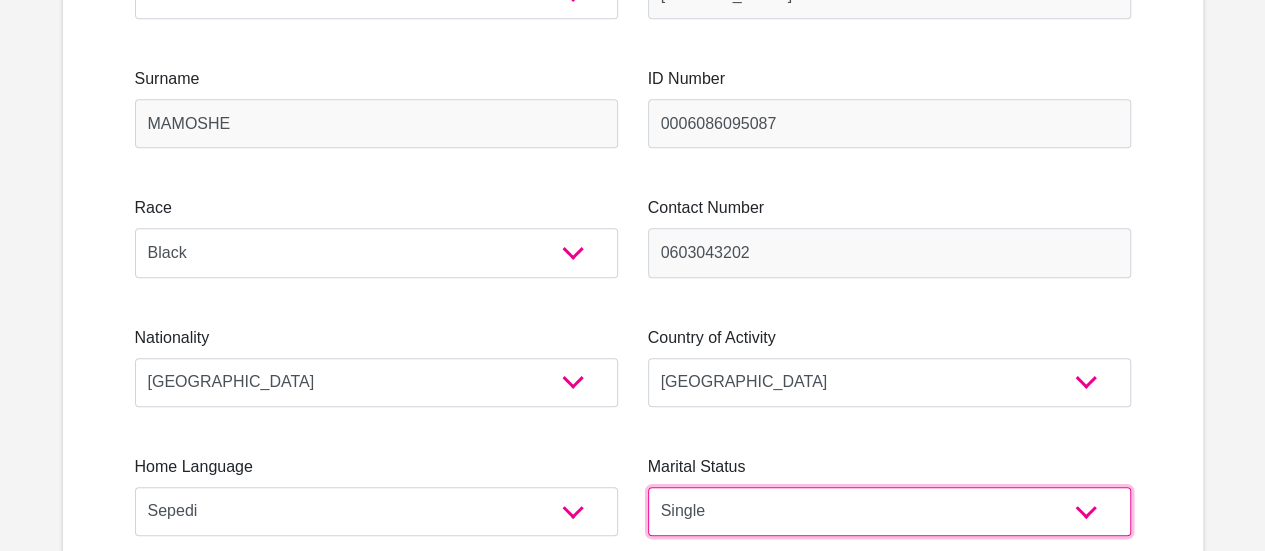 click on "Married ANC
Single
Divorced
Widowed
Married COP or Customary Law" at bounding box center [889, 511] 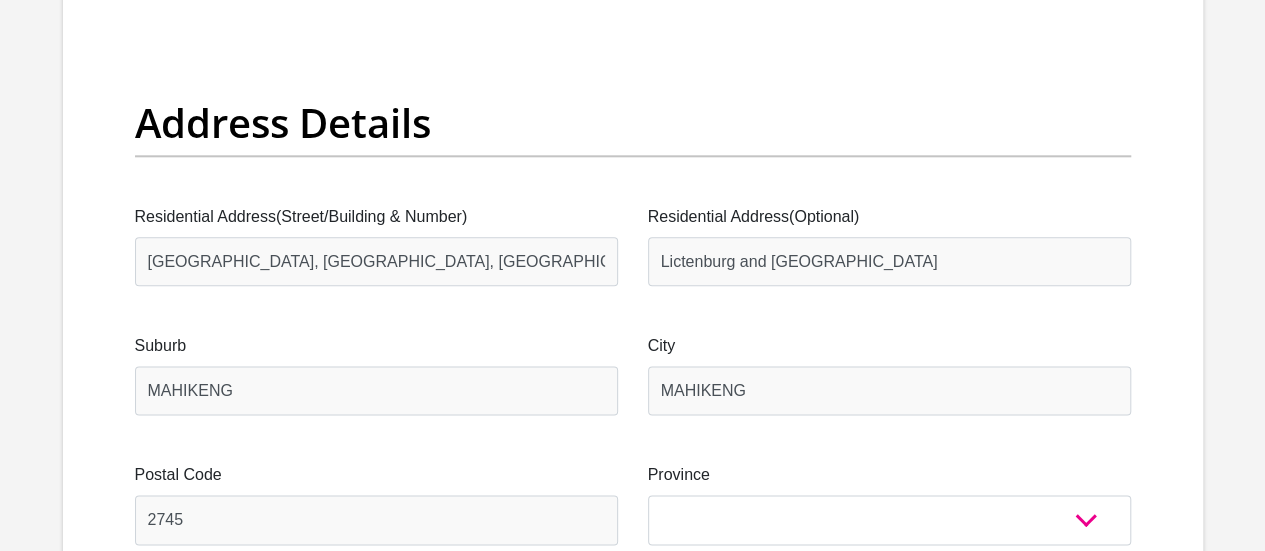 scroll, scrollTop: 1100, scrollLeft: 0, axis: vertical 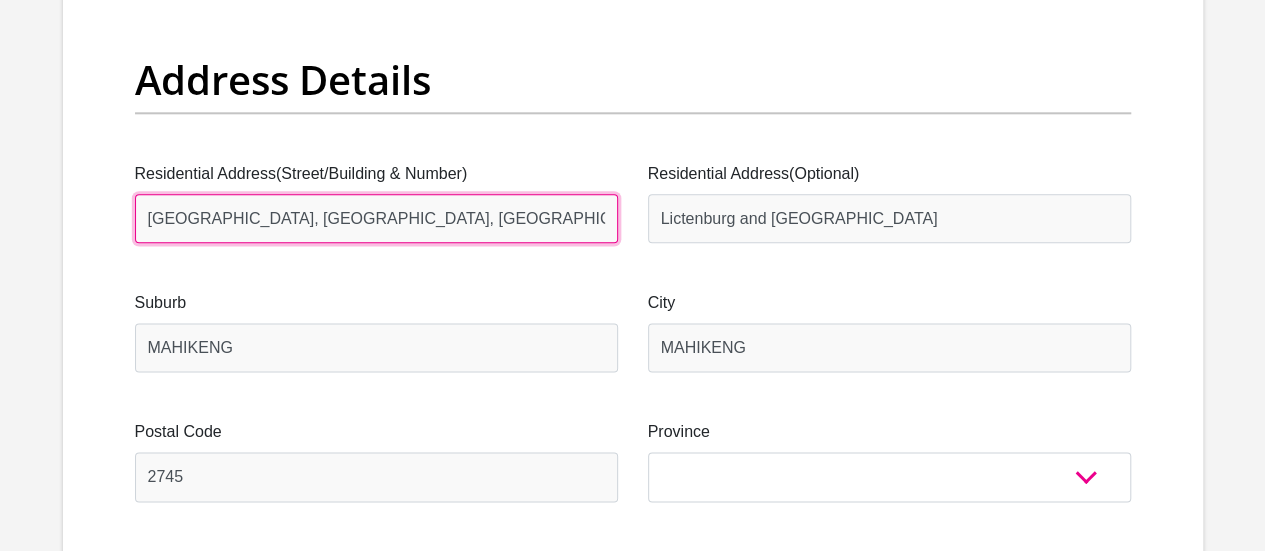 click on "[GEOGRAPHIC_DATA], [GEOGRAPHIC_DATA], [GEOGRAPHIC_DATA] location, [GEOGRAPHIC_DATA], 2745" at bounding box center [376, 218] 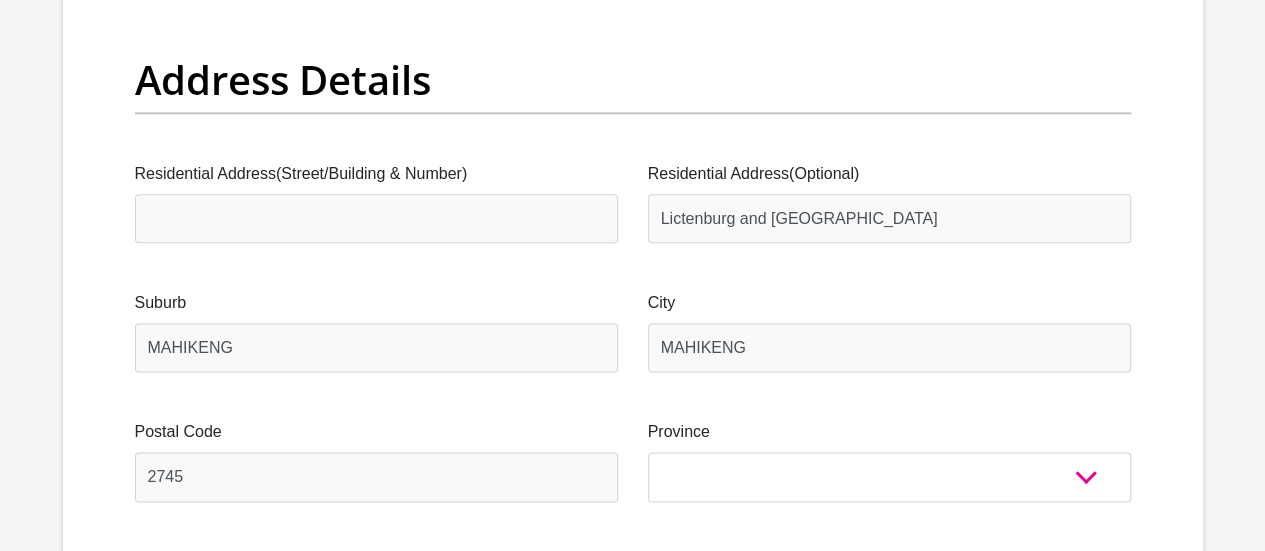 type 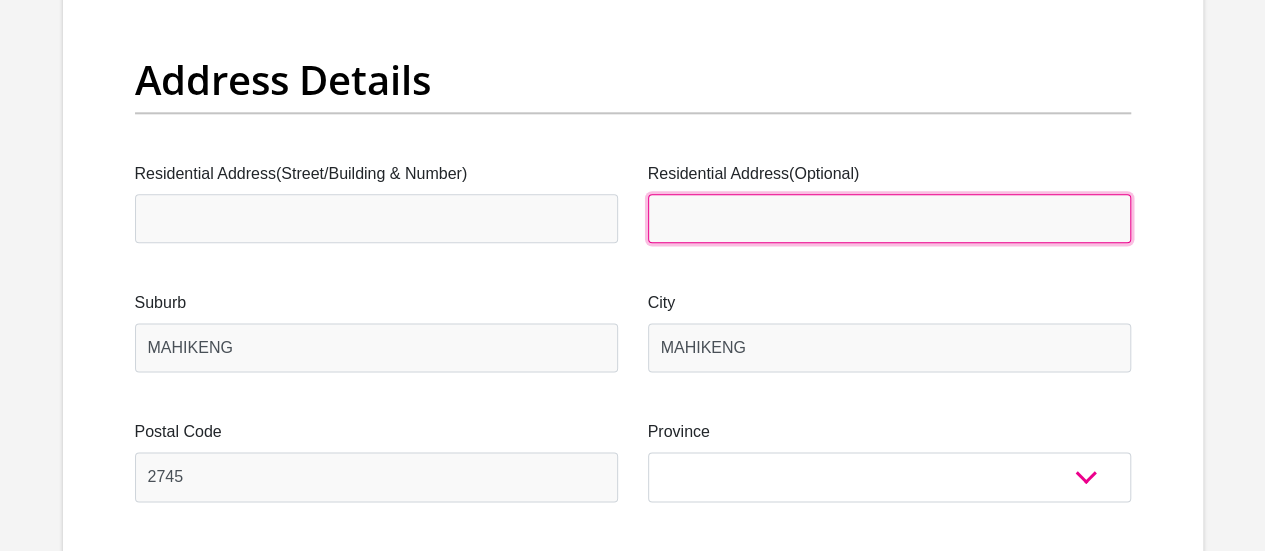 type 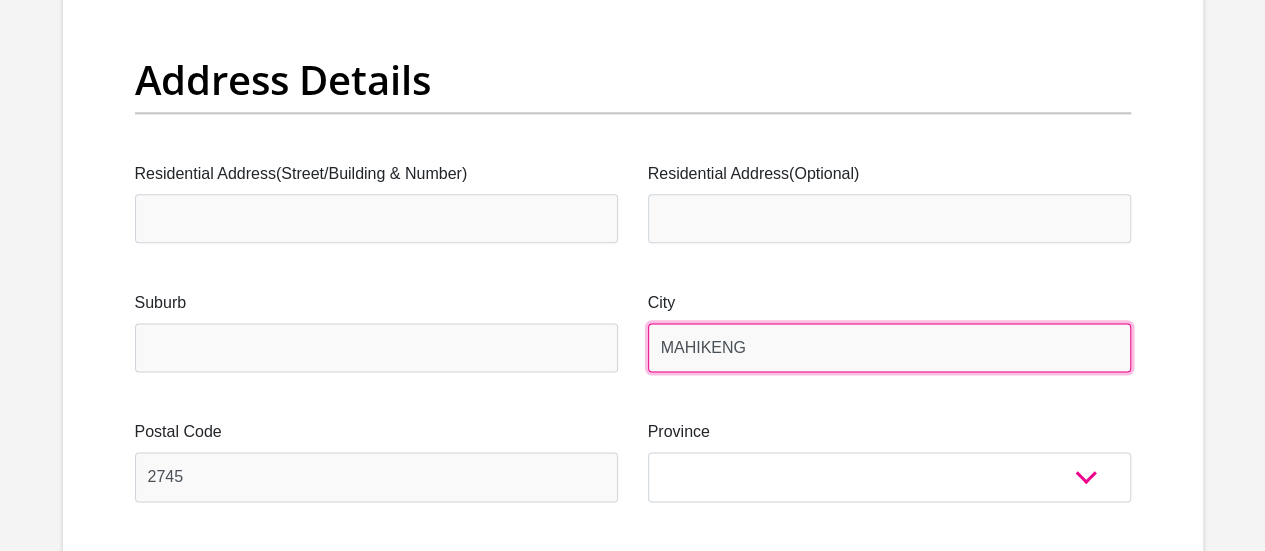 type 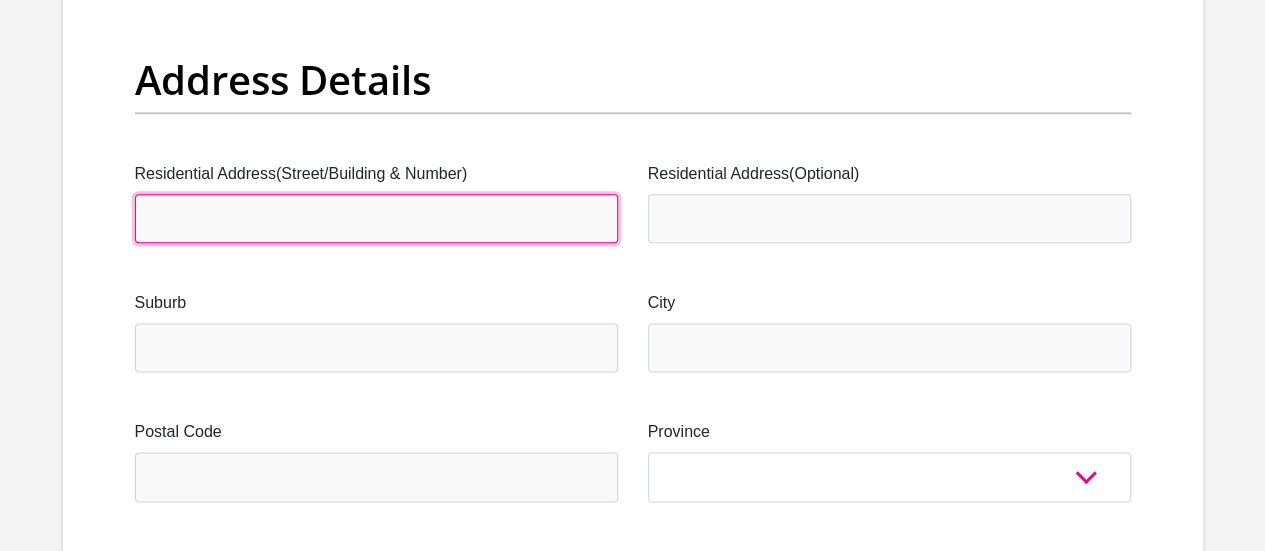 click on "Residential Address(Street/Building & Number)" at bounding box center [376, 218] 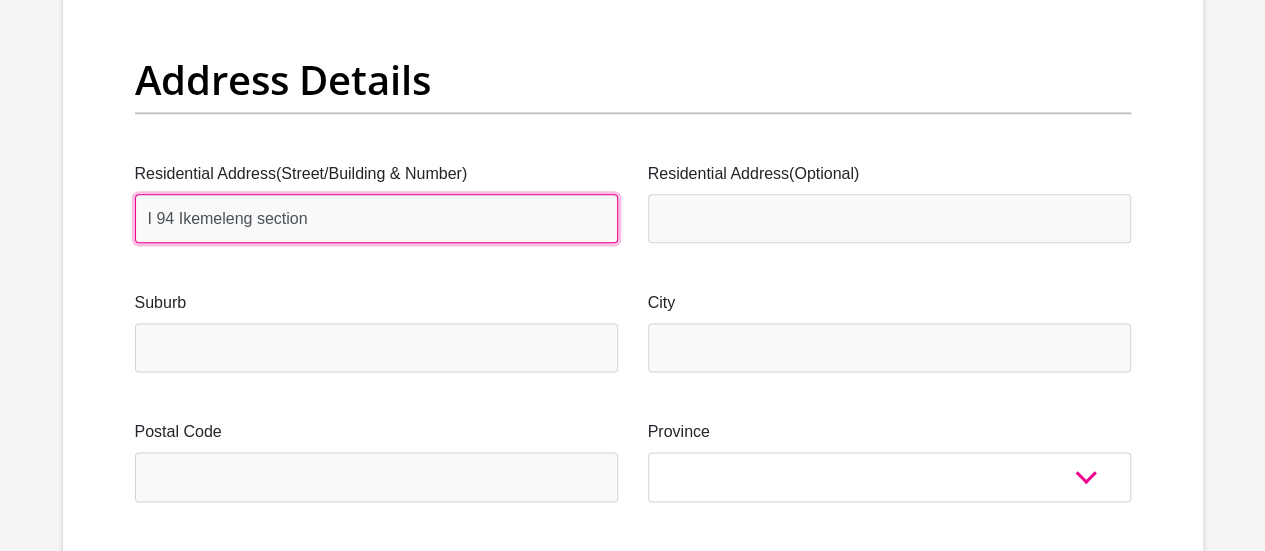 type on "I 94 Ikemeleng section" 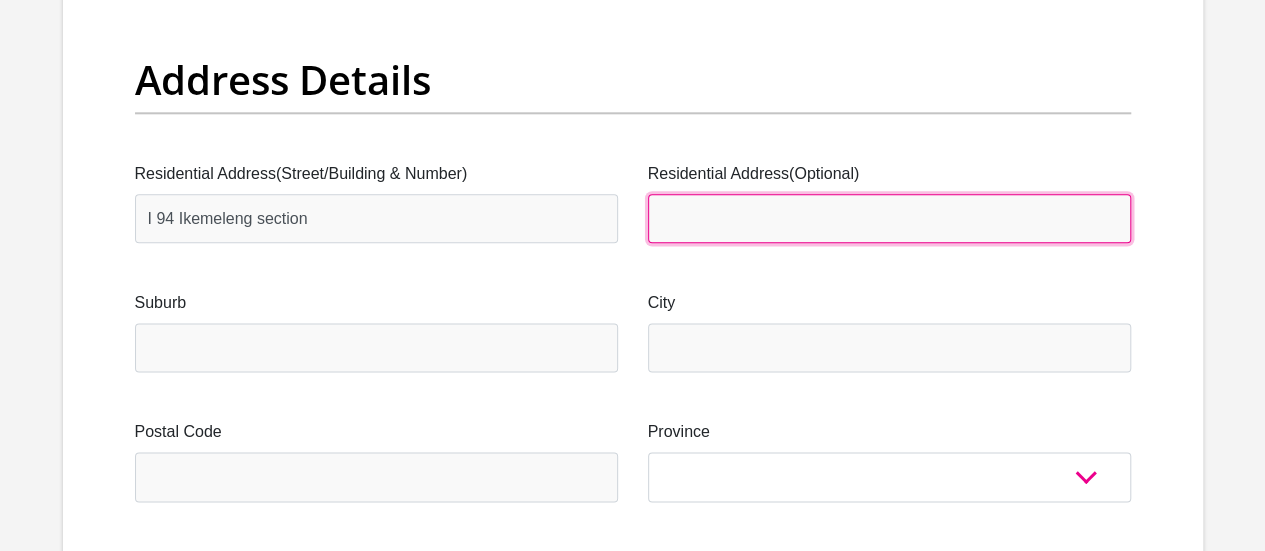 click on "Residential Address(Optional)" at bounding box center [889, 218] 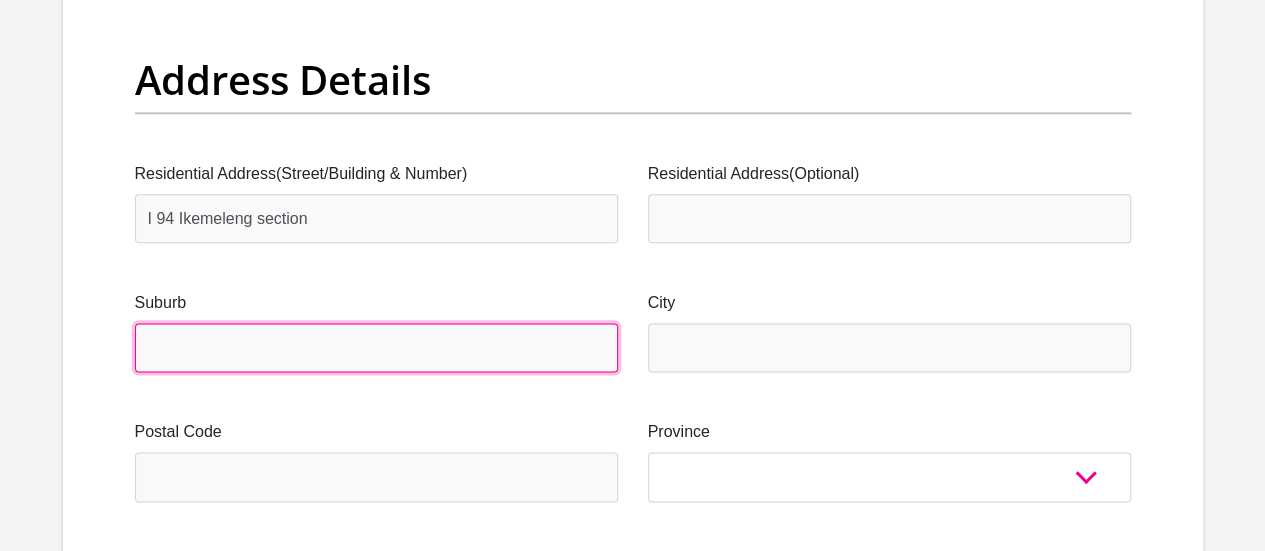 click on "Suburb" at bounding box center [376, 347] 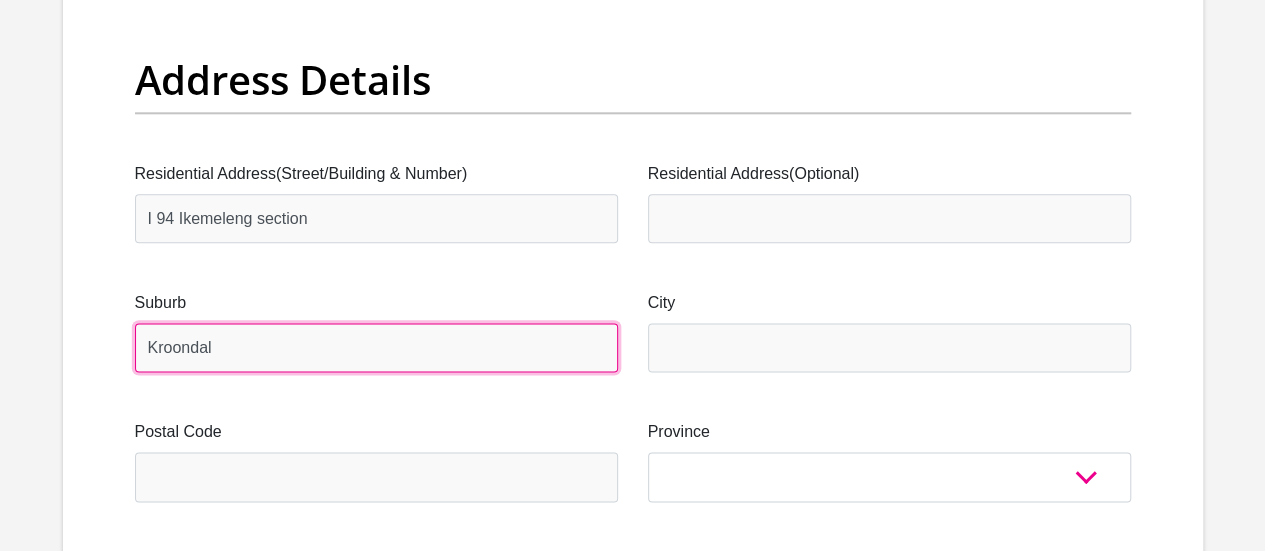 type on "Kroondal" 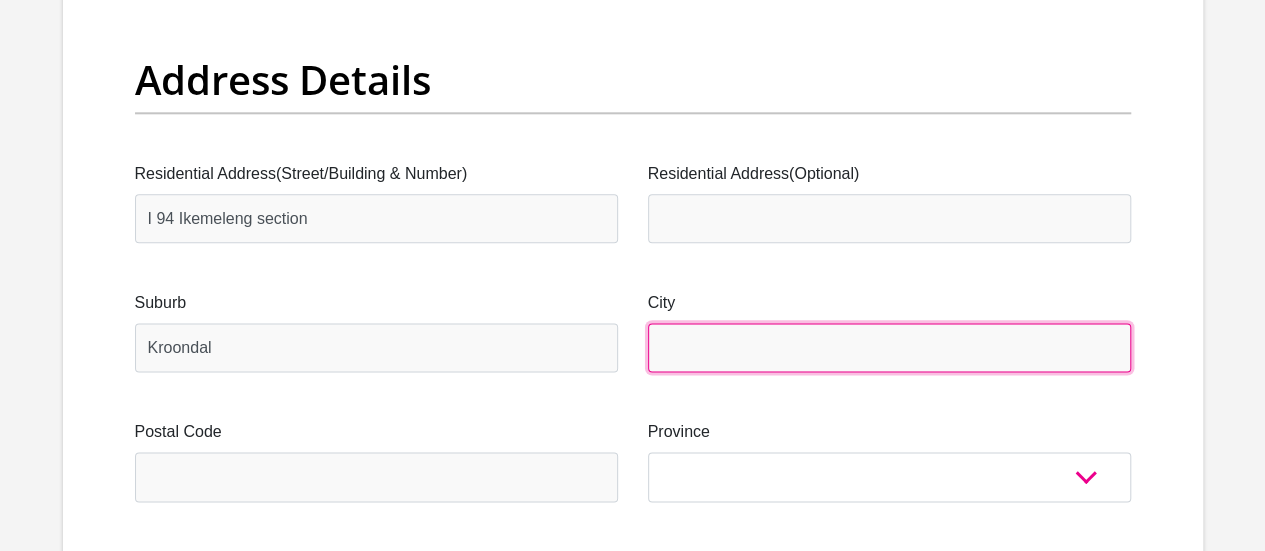 click on "City" at bounding box center (889, 347) 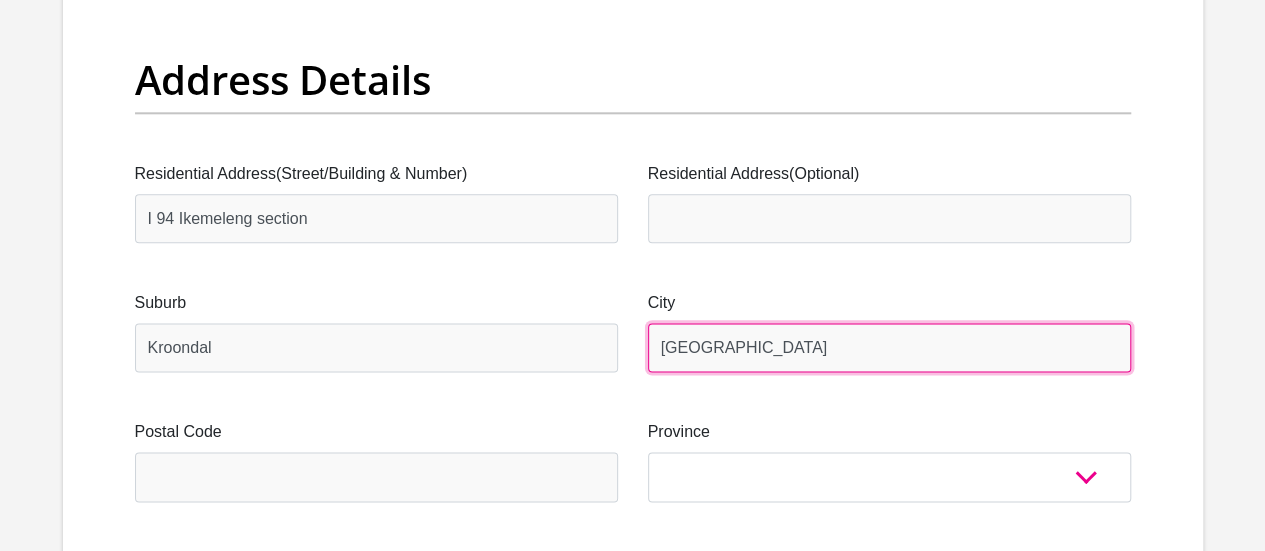 type on "[GEOGRAPHIC_DATA]" 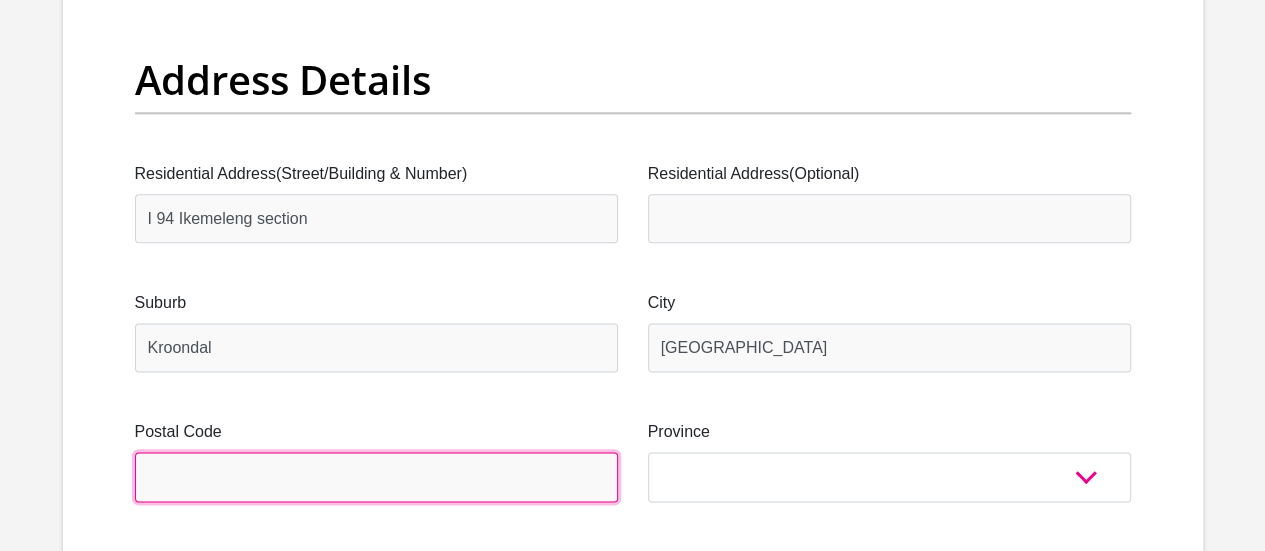 click on "Postal Code" at bounding box center [376, 476] 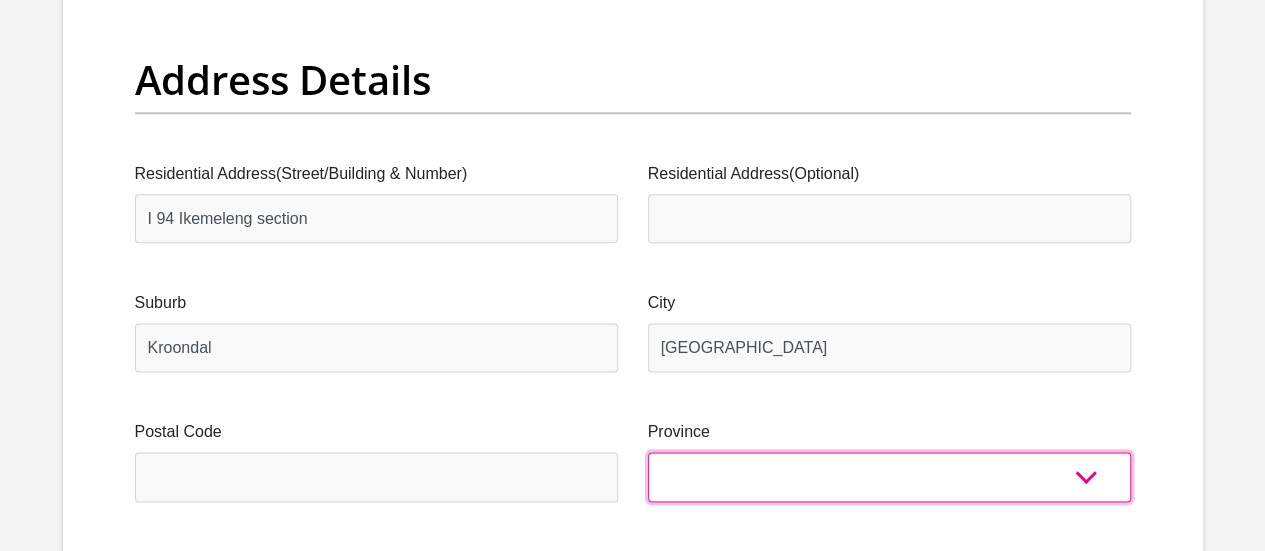 click on "Eastern Cape
Free State
[GEOGRAPHIC_DATA]
[GEOGRAPHIC_DATA][DATE]
[GEOGRAPHIC_DATA]
[GEOGRAPHIC_DATA]
[GEOGRAPHIC_DATA]
[GEOGRAPHIC_DATA]" at bounding box center [889, 476] 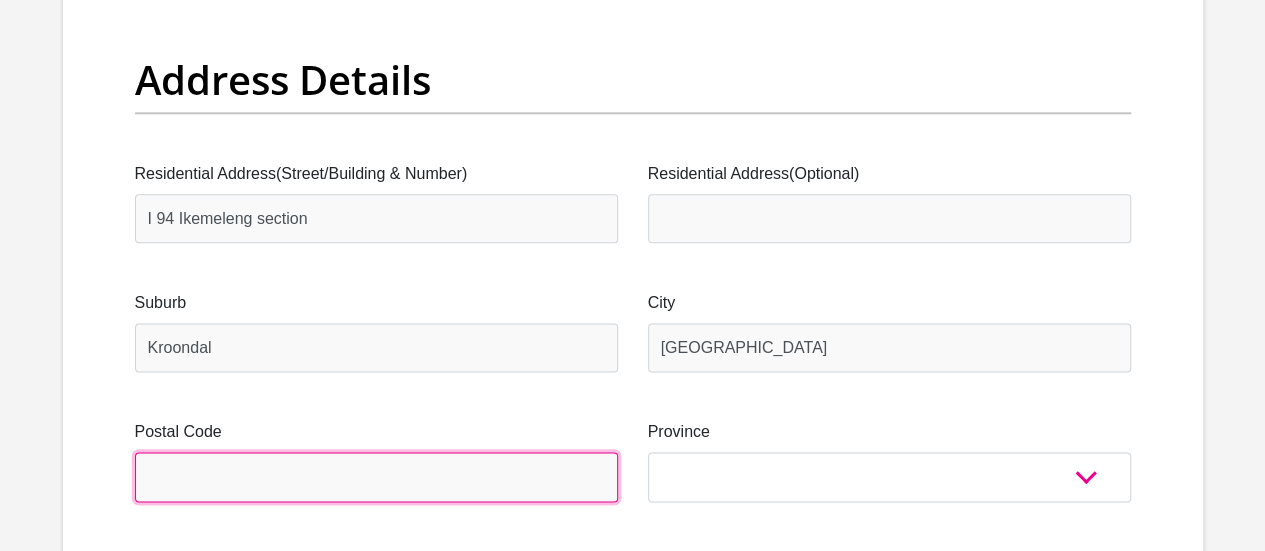 click on "Postal Code" at bounding box center [376, 476] 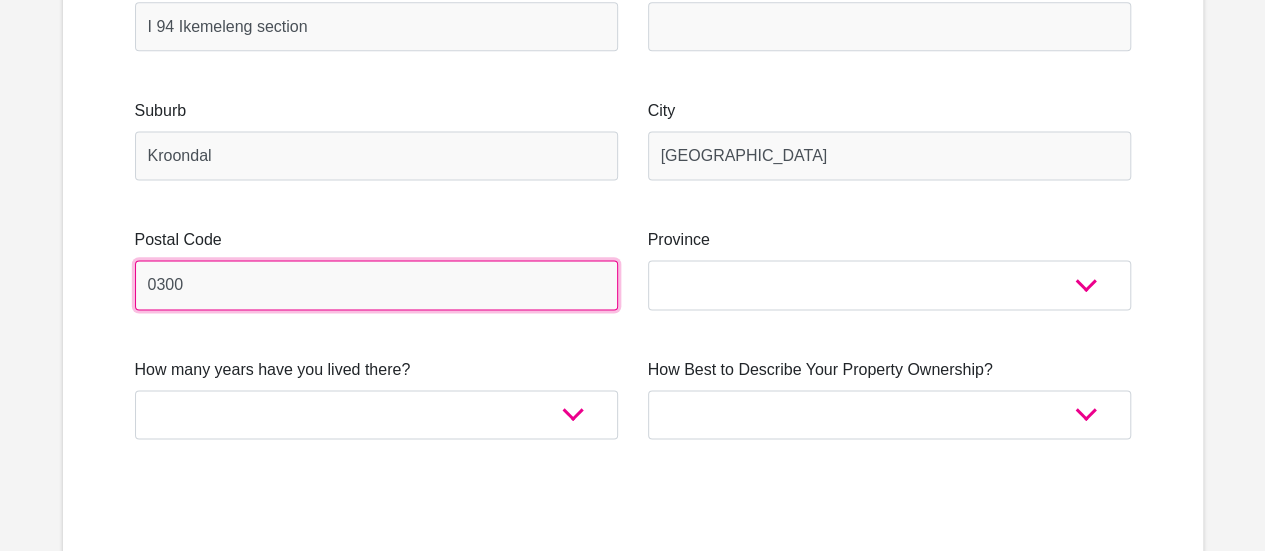 scroll, scrollTop: 1300, scrollLeft: 0, axis: vertical 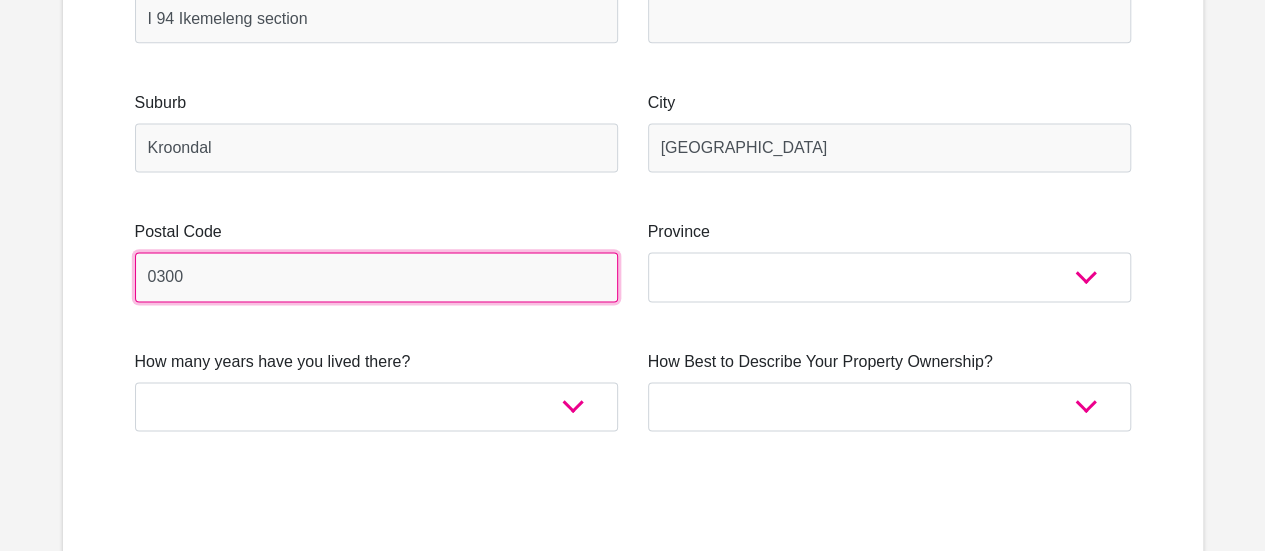 type on "0300" 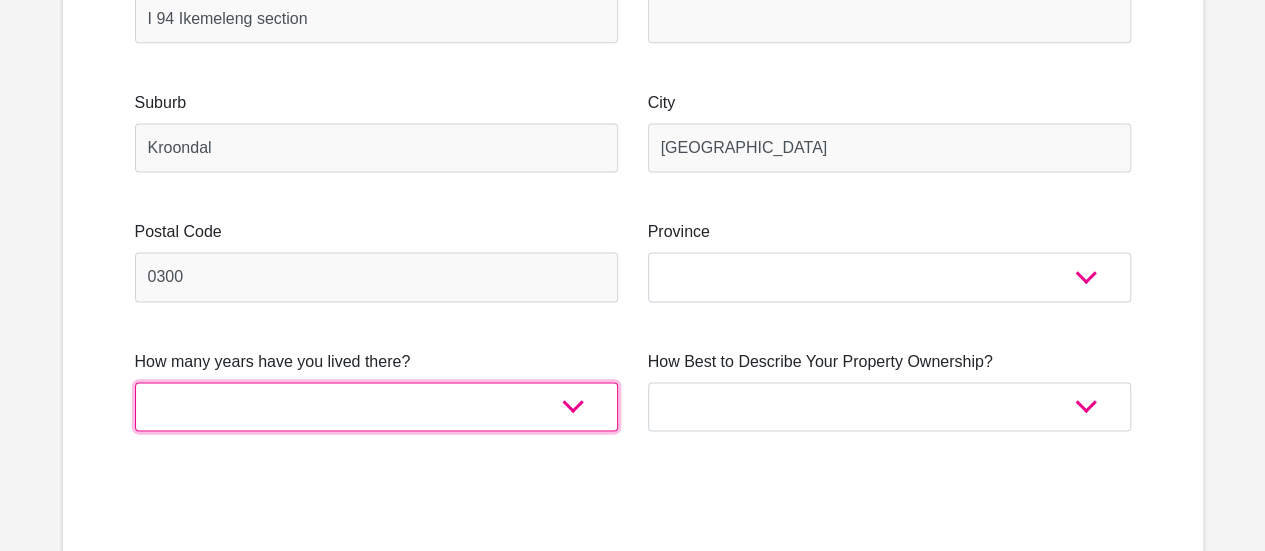 click on "less than 1 year
1-3 years
3-5 years
5+ years" at bounding box center [376, 406] 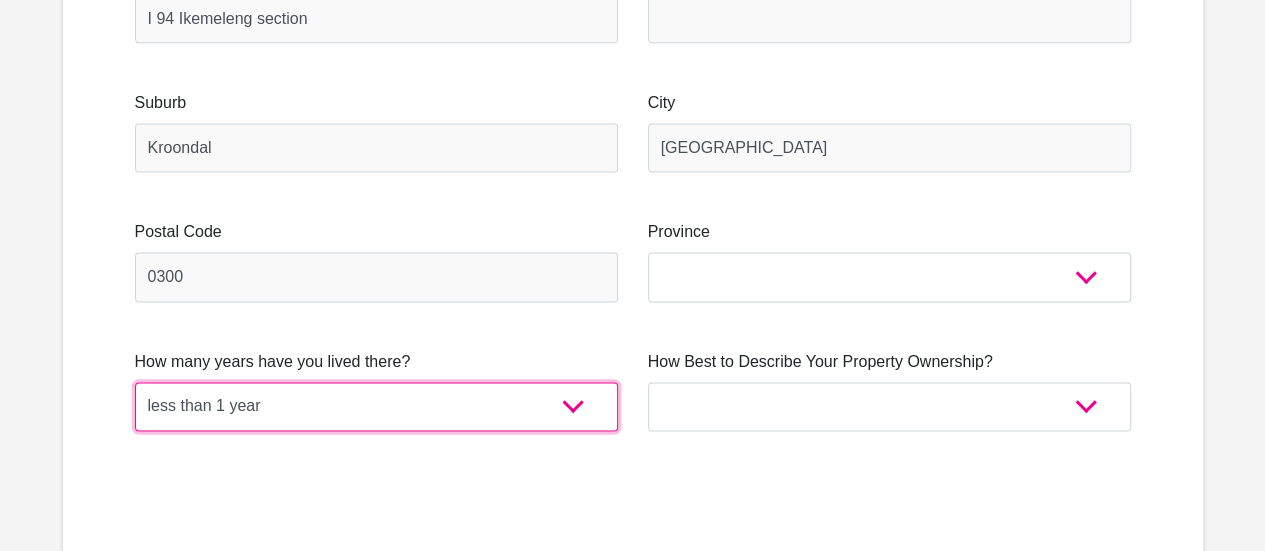 click on "less than 1 year
1-3 years
3-5 years
5+ years" at bounding box center [376, 406] 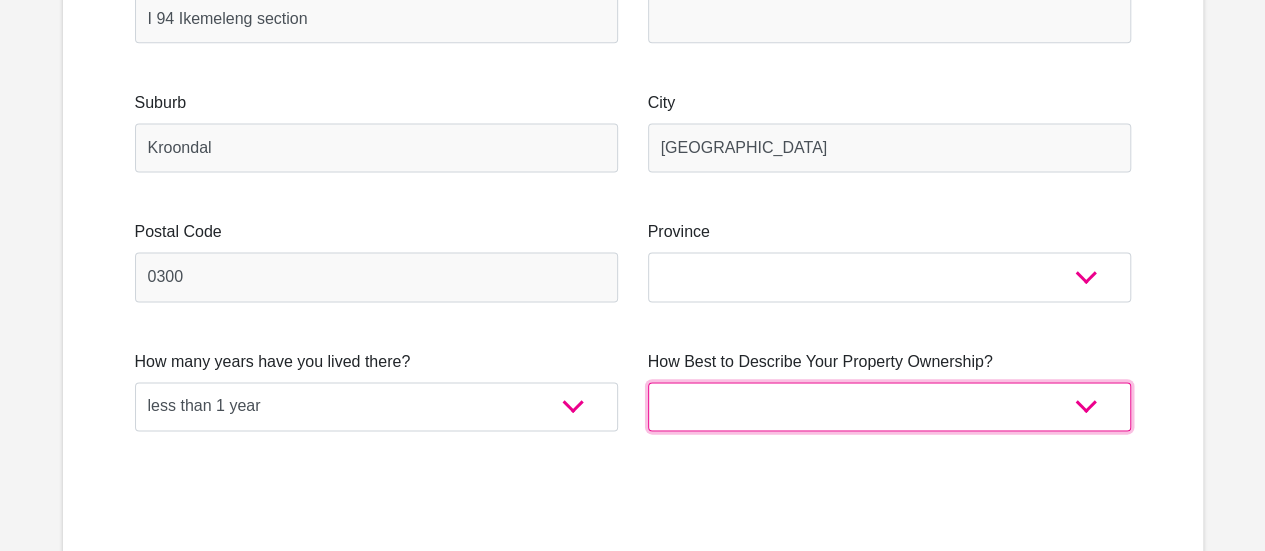 click on "Owned
Rented
Family Owned
Company Dwelling" at bounding box center [889, 406] 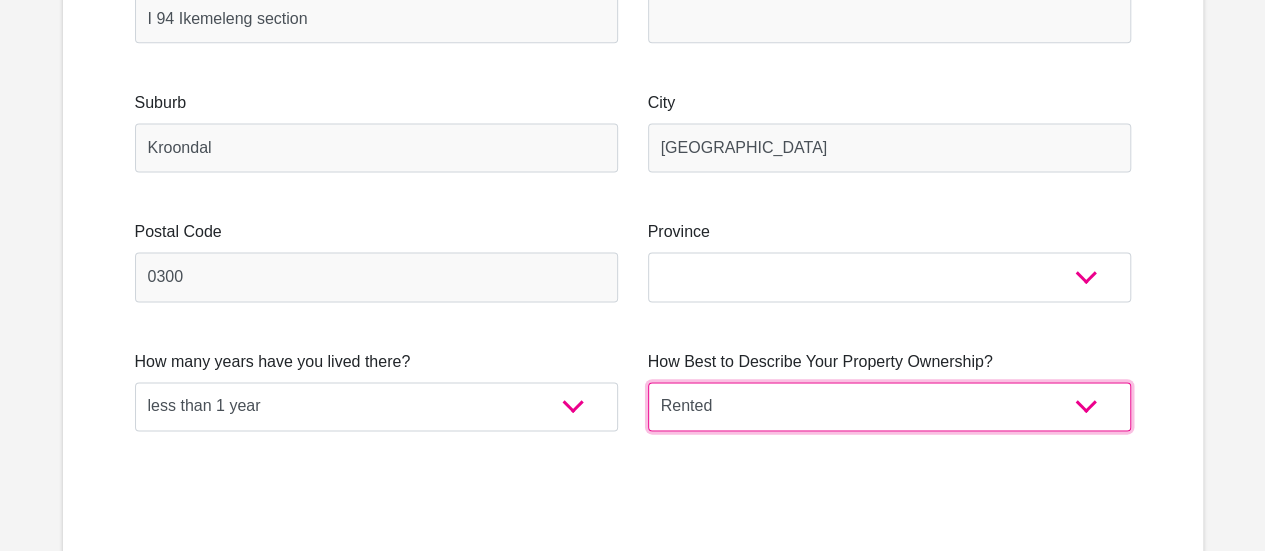 click on "Owned
Rented
Family Owned
Company Dwelling" at bounding box center [889, 406] 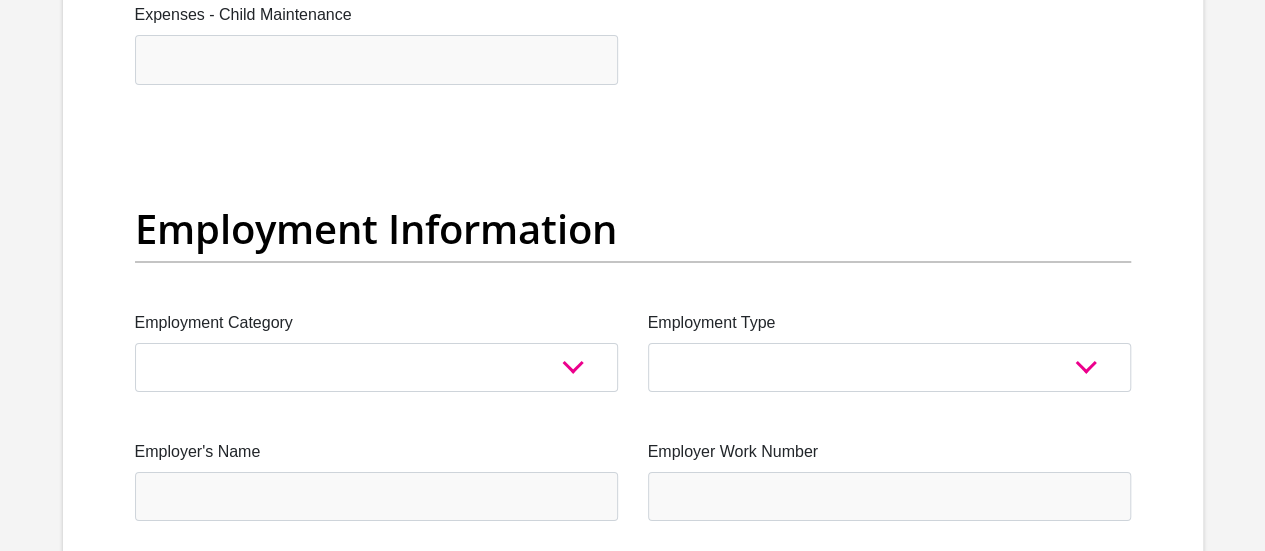 scroll, scrollTop: 3600, scrollLeft: 0, axis: vertical 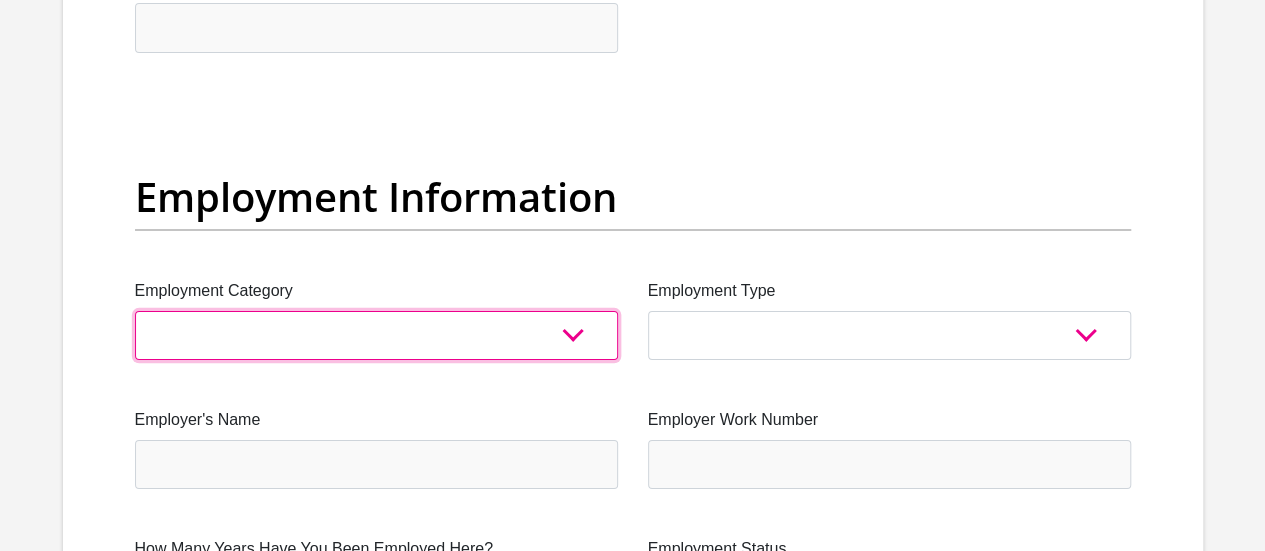 click on "AGRICULTURE
ALCOHOL & TOBACCO
CONSTRUCTION MATERIALS
METALLURGY
EQUIPMENT FOR RENEWABLE ENERGY
SPECIALIZED CONTRACTORS
CAR
GAMING (INCL. INTERNET
OTHER WHOLESALE
UNLICENSED PHARMACEUTICALS
CURRENCY EXCHANGE HOUSES
OTHER FINANCIAL INSTITUTIONS & INSURANCE
REAL ESTATE AGENTS
OIL & GAS
OTHER MATERIALS (E.G. IRON ORE)
PRECIOUS STONES & PRECIOUS METALS
POLITICAL ORGANIZATIONS
RELIGIOUS ORGANIZATIONS(NOT SECTS)
ACTI. HAVING BUSINESS DEAL WITH PUBLIC ADMINISTRATION
LAUNDROMATS" at bounding box center [376, 335] 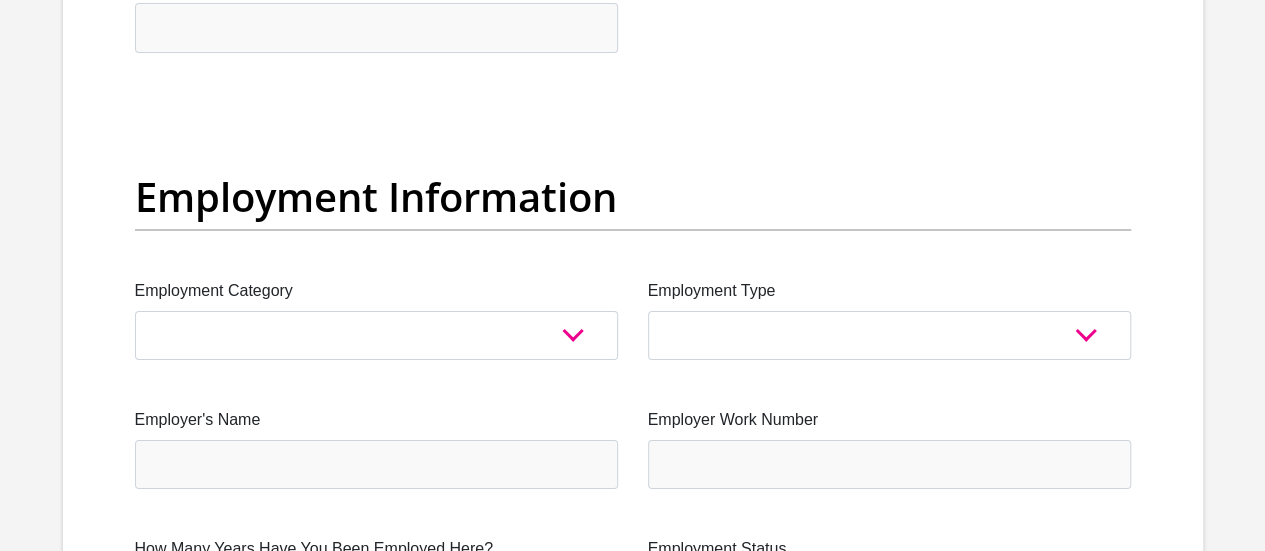 click on "Employment Information" at bounding box center (633, 197) 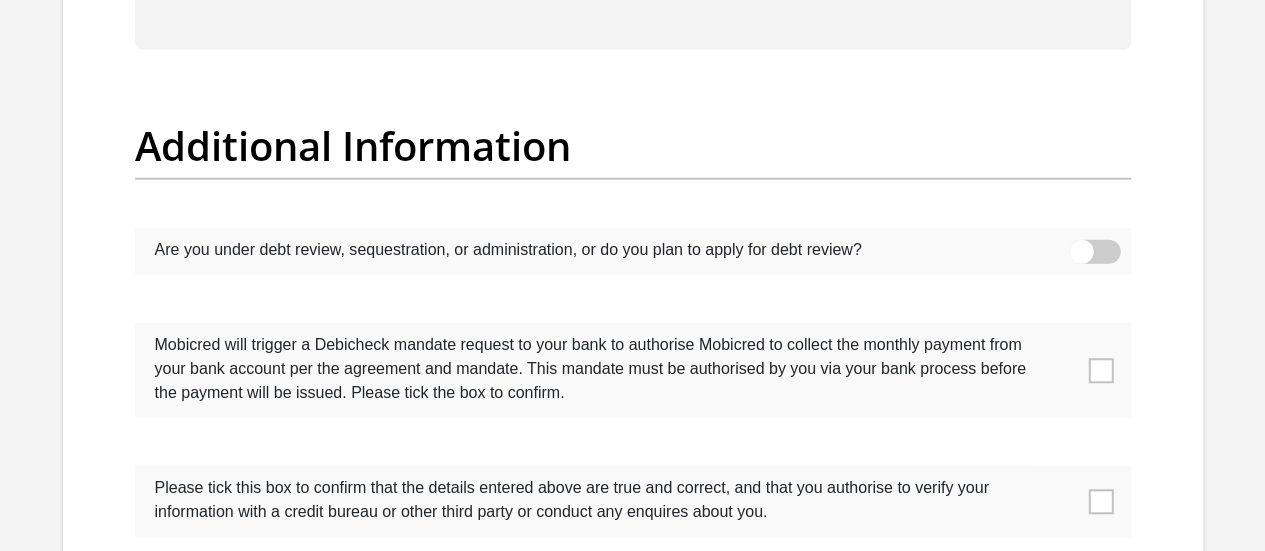 scroll, scrollTop: 6287, scrollLeft: 0, axis: vertical 